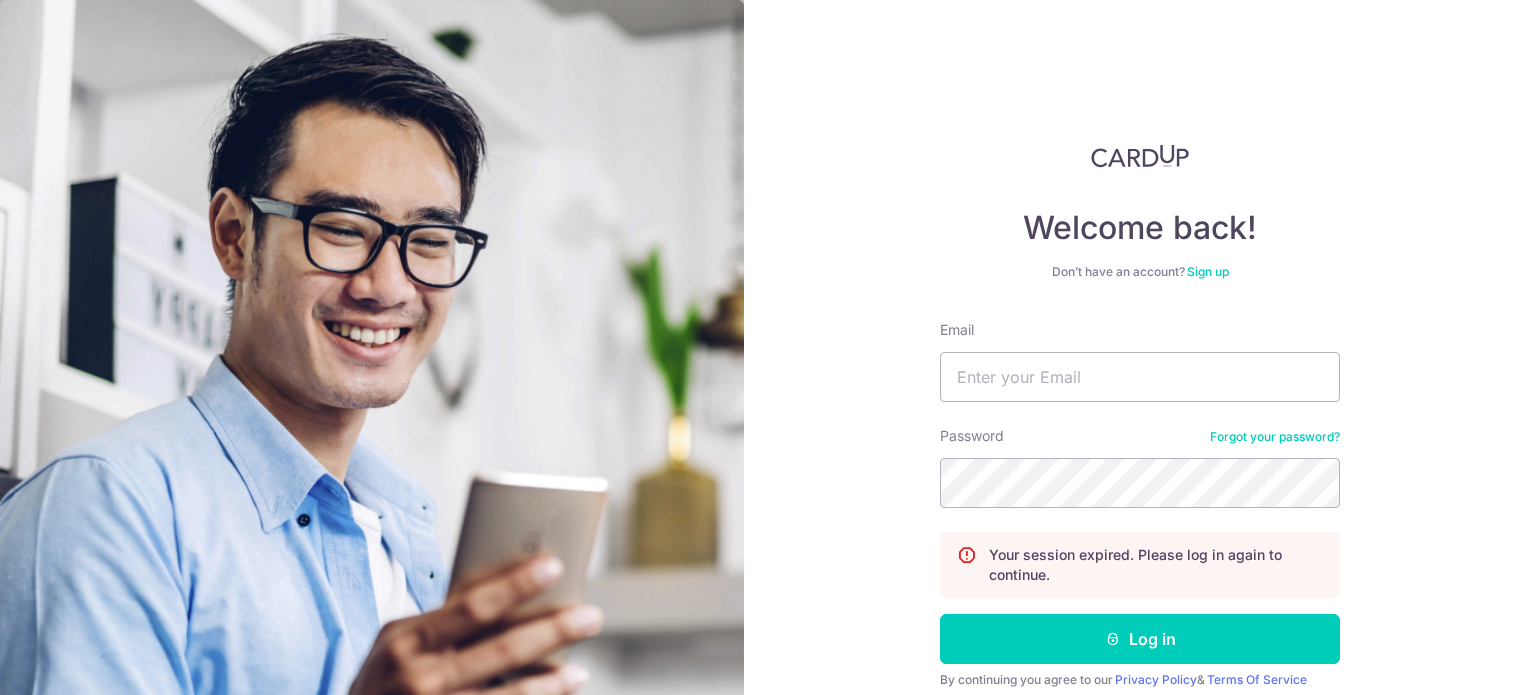 scroll, scrollTop: 0, scrollLeft: 0, axis: both 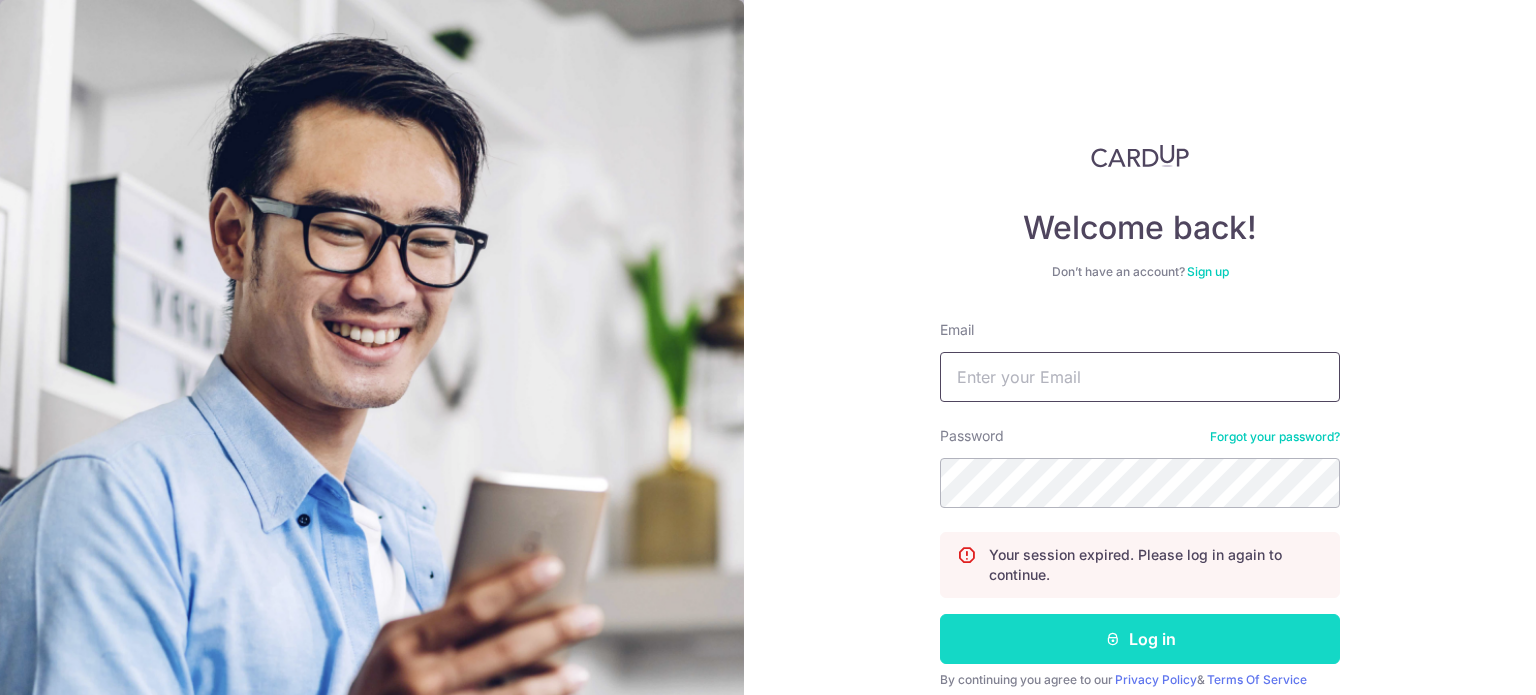 type on "[EMAIL]" 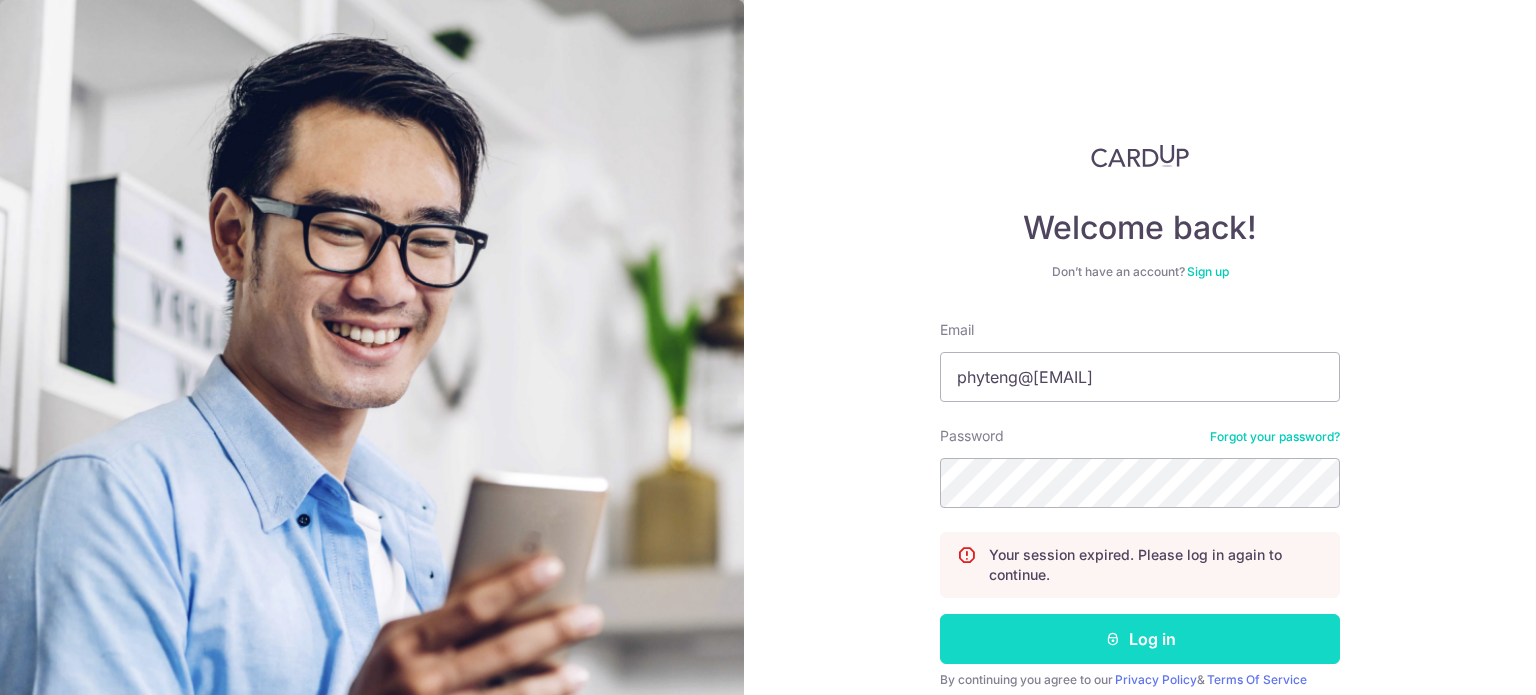 click on "Log in" at bounding box center (1140, 639) 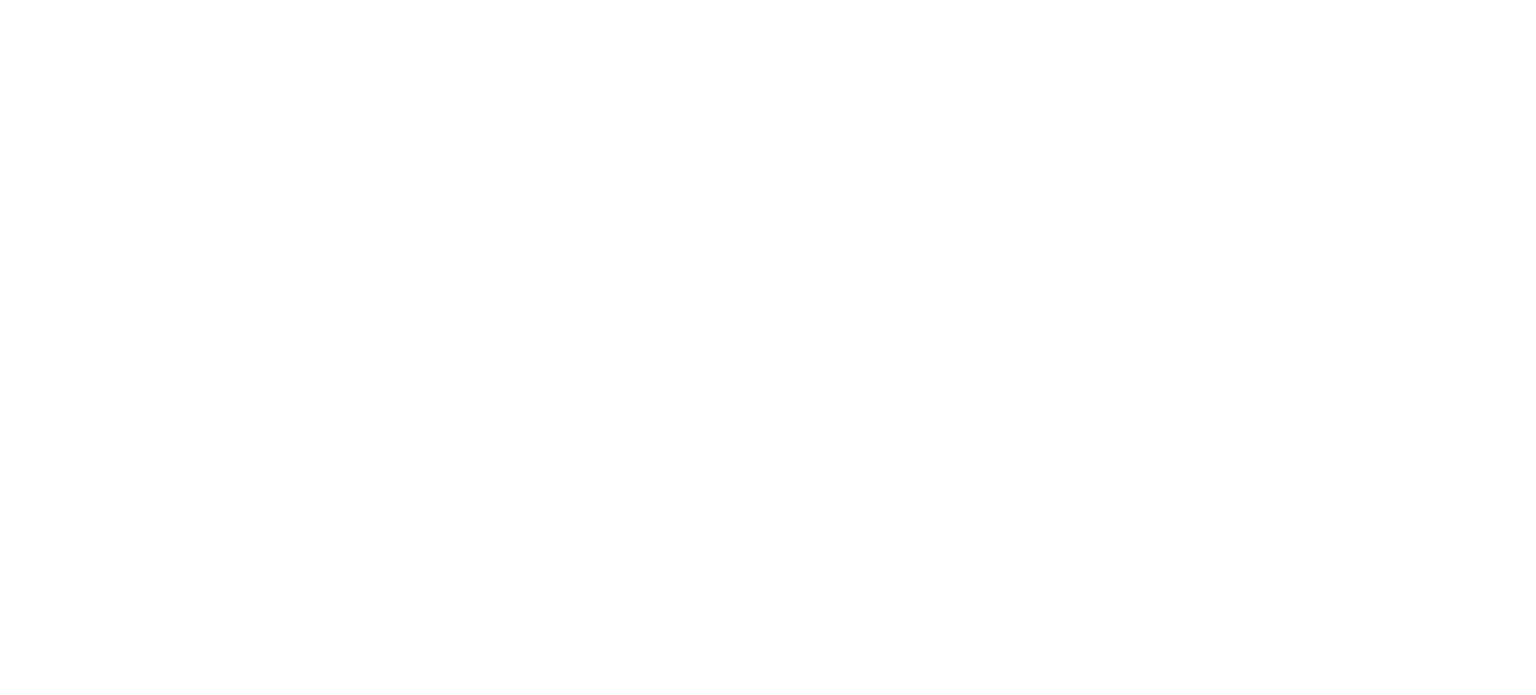scroll, scrollTop: 0, scrollLeft: 0, axis: both 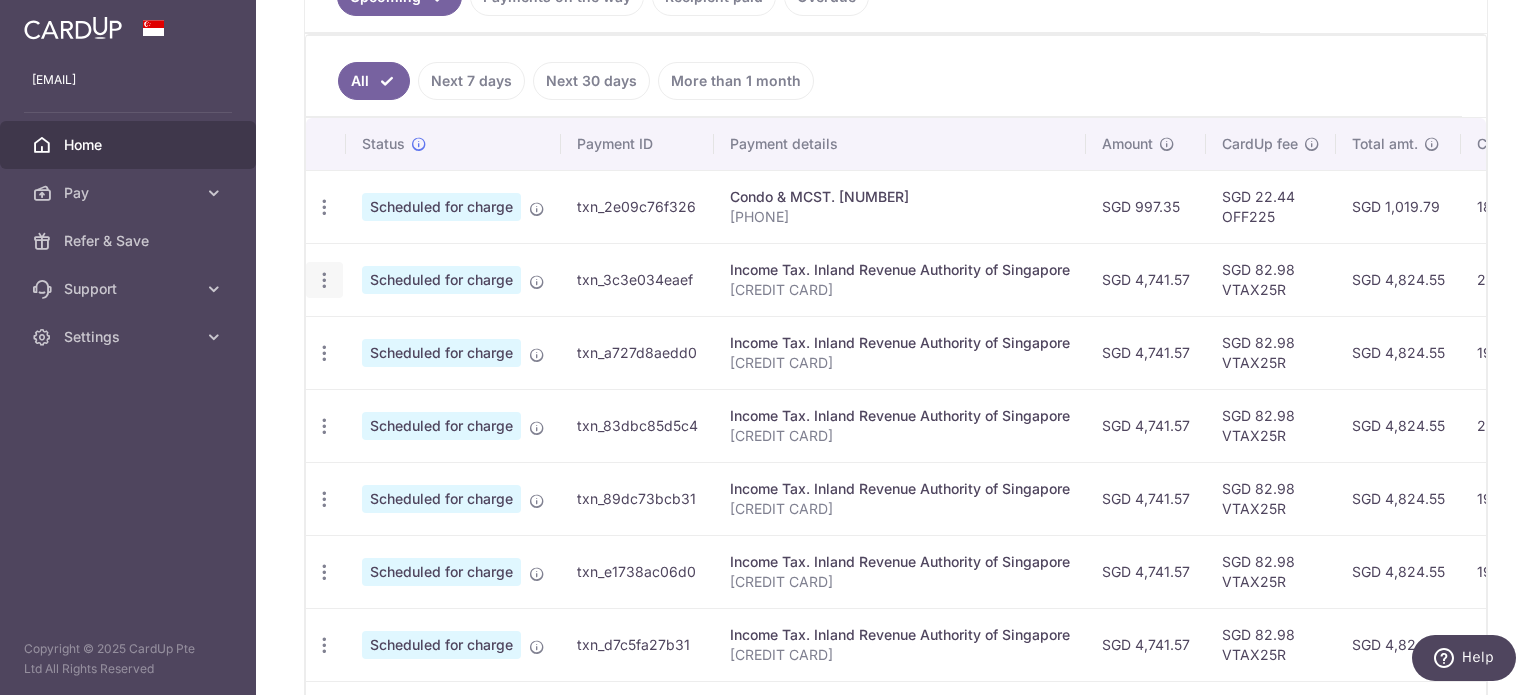 click at bounding box center (324, 207) 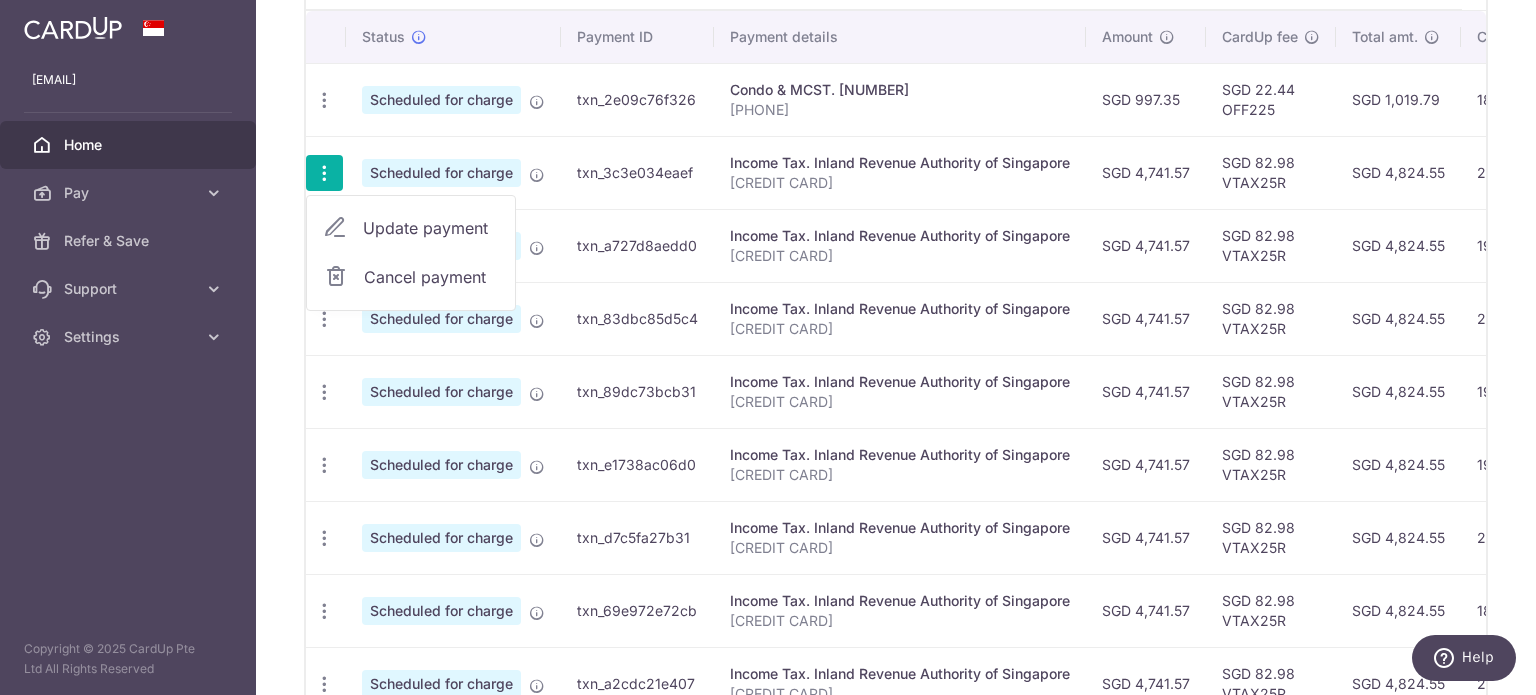 scroll, scrollTop: 735, scrollLeft: 0, axis: vertical 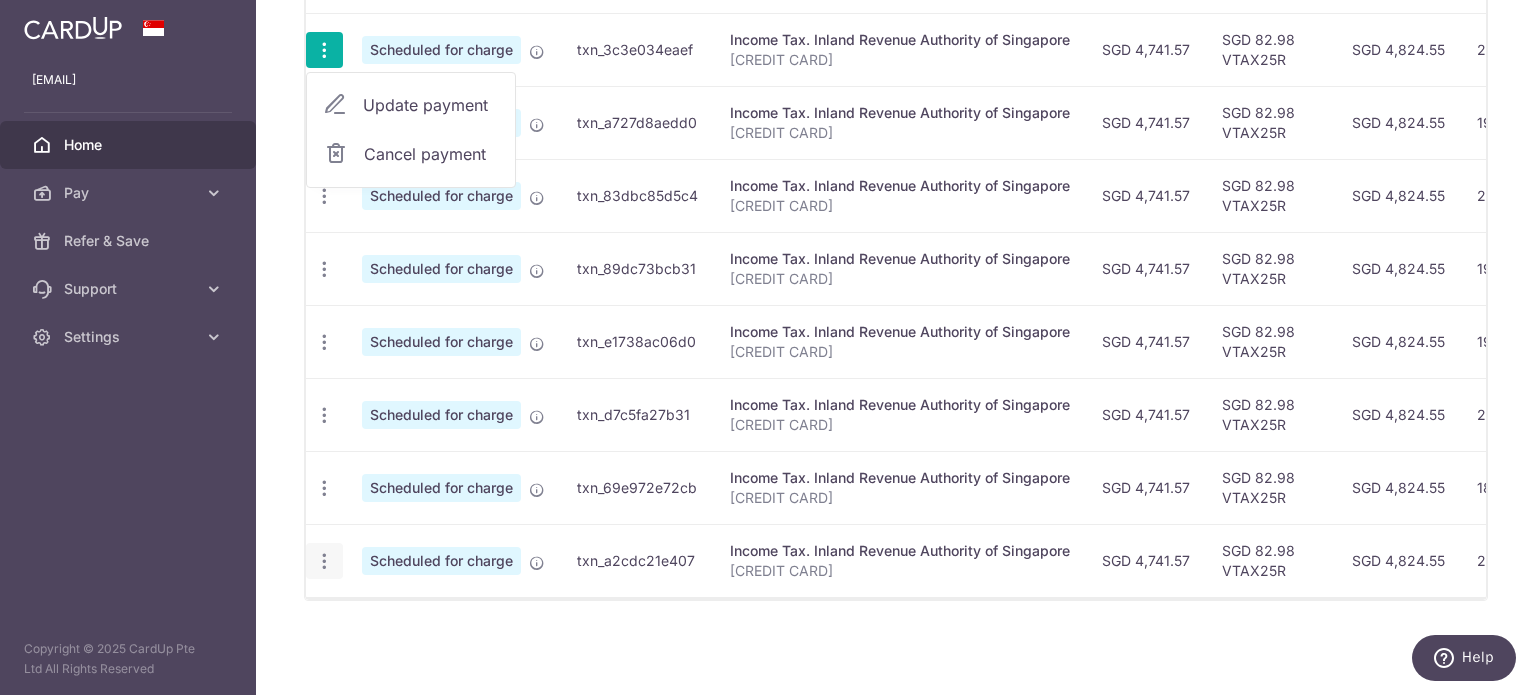 click at bounding box center (324, -23) 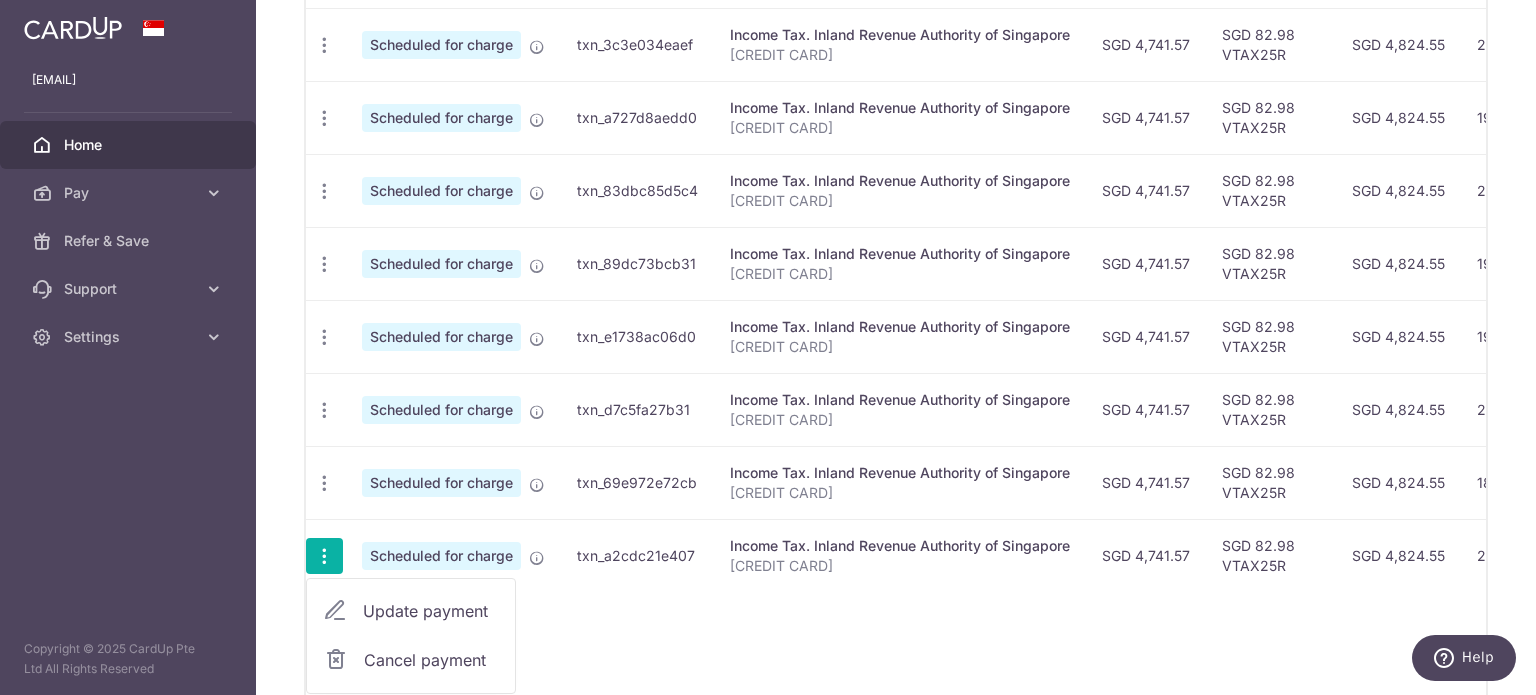 click on "Cancel payment" at bounding box center (431, 660) 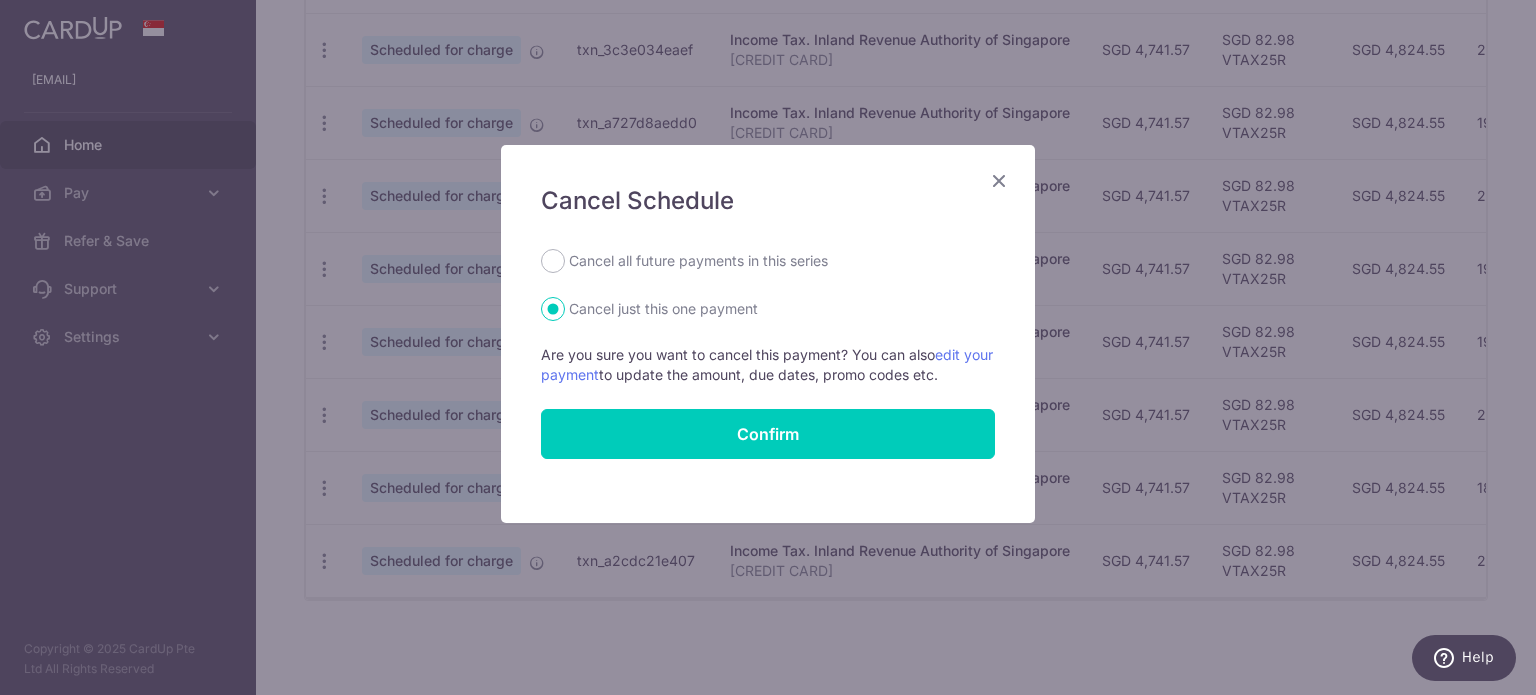 click at bounding box center (999, 180) 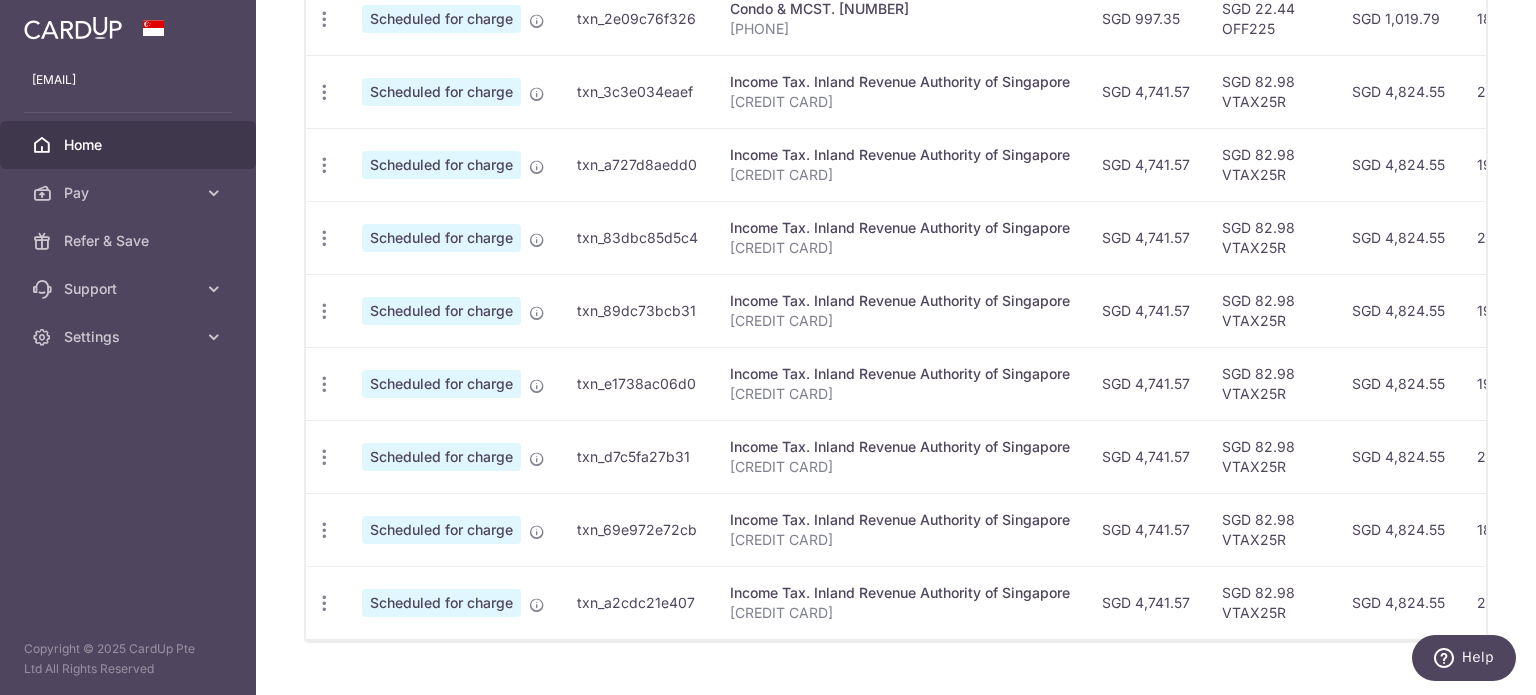 scroll, scrollTop: 735, scrollLeft: 0, axis: vertical 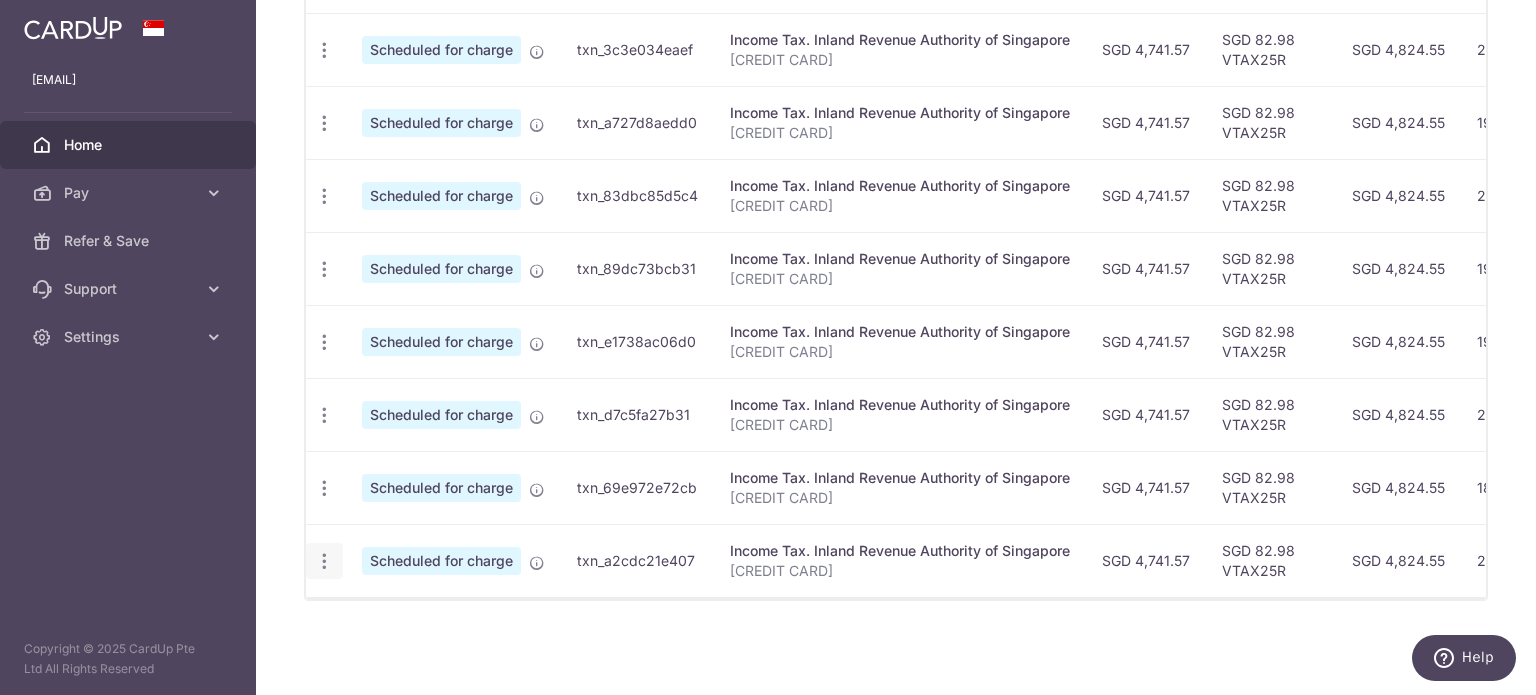 click at bounding box center [324, -23] 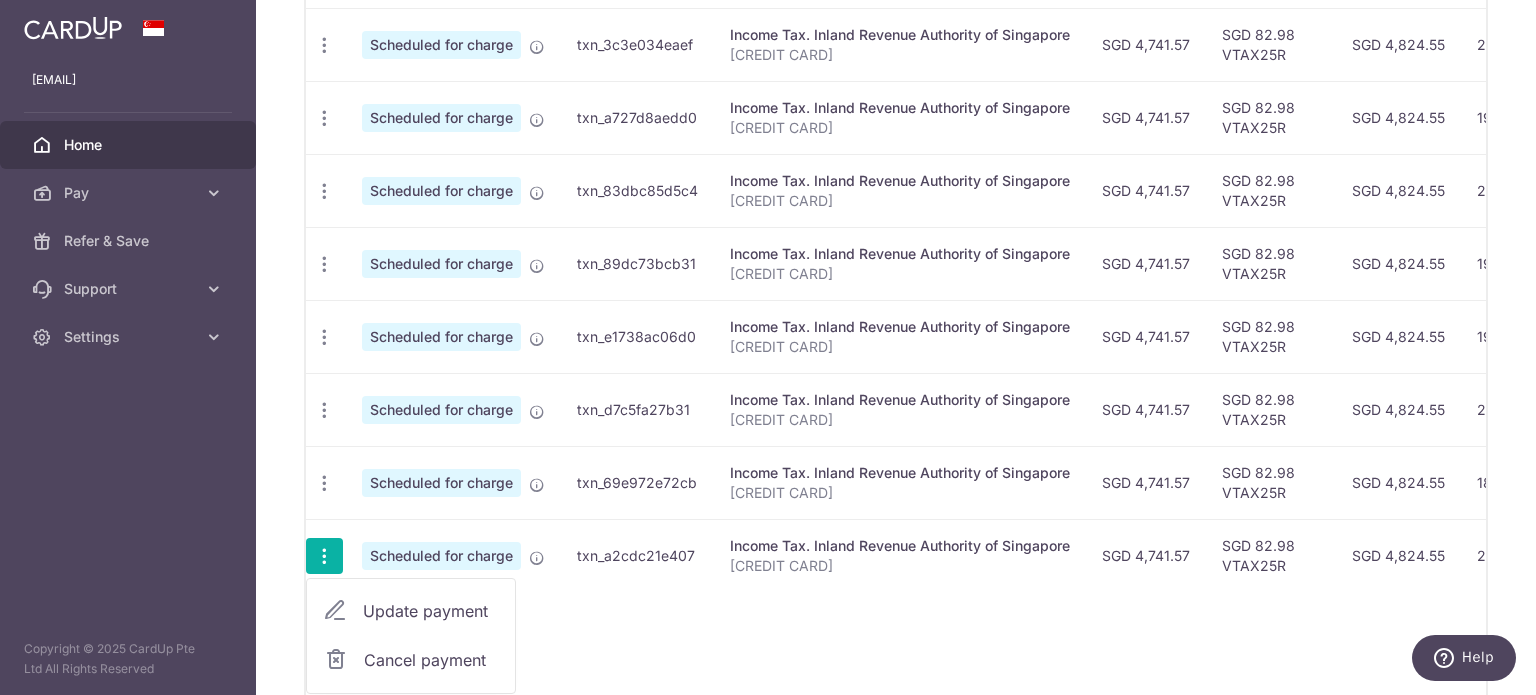 click on "Cancel payment" at bounding box center (411, 660) 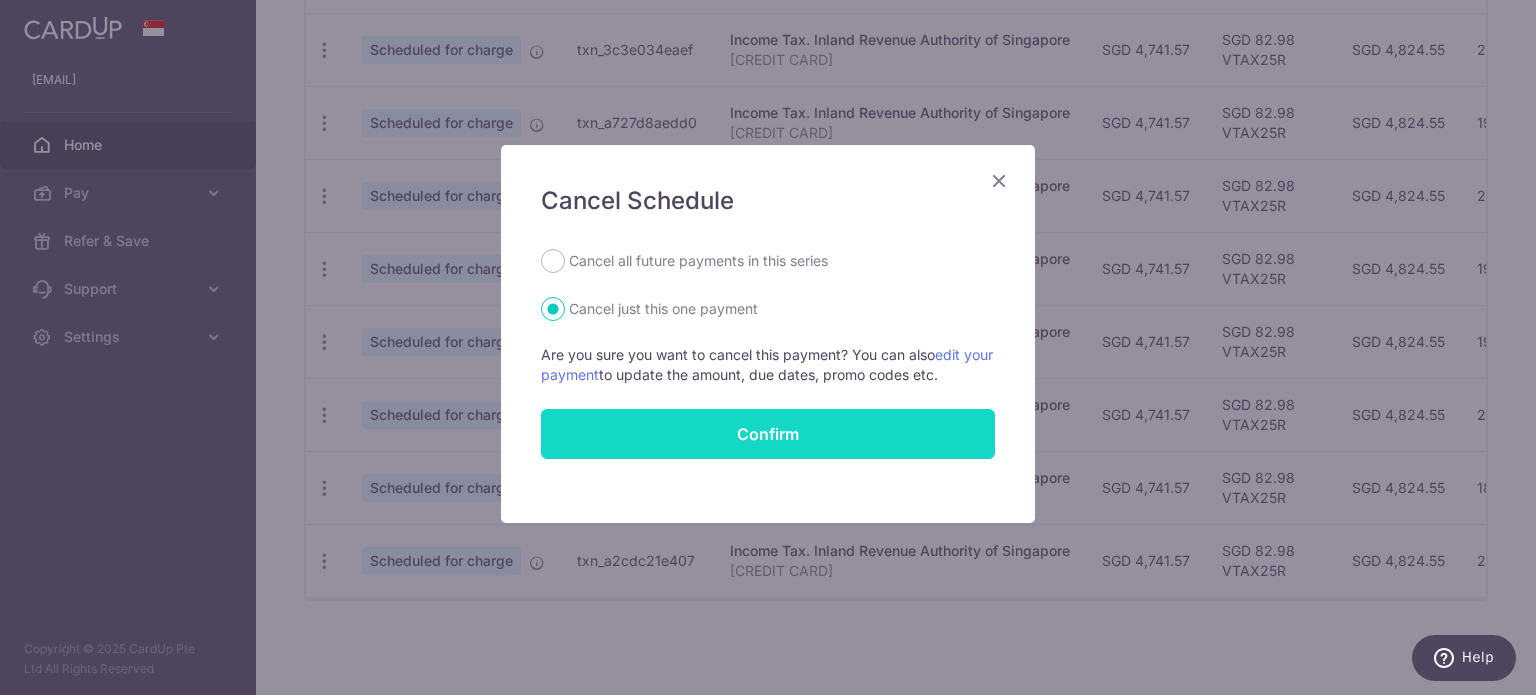 click on "Confirm" at bounding box center [768, 434] 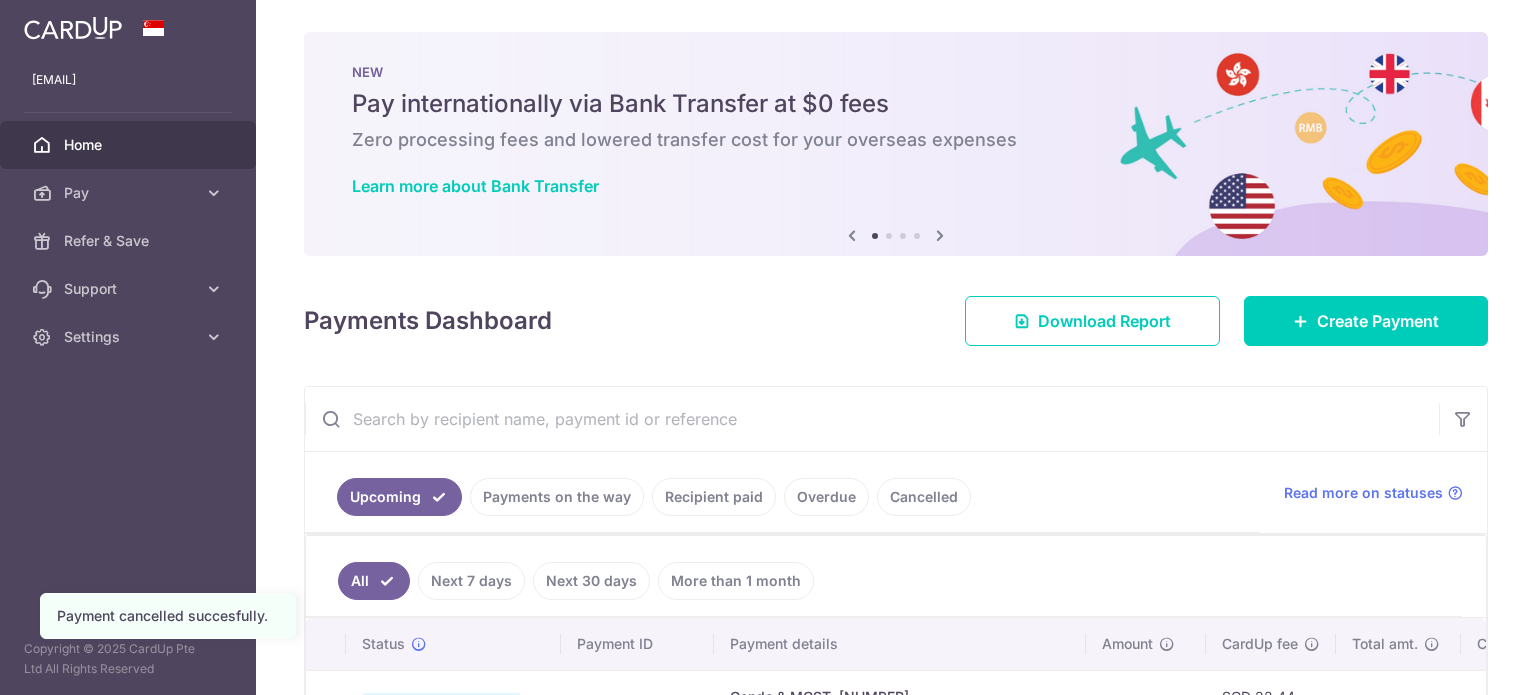 scroll, scrollTop: 0, scrollLeft: 0, axis: both 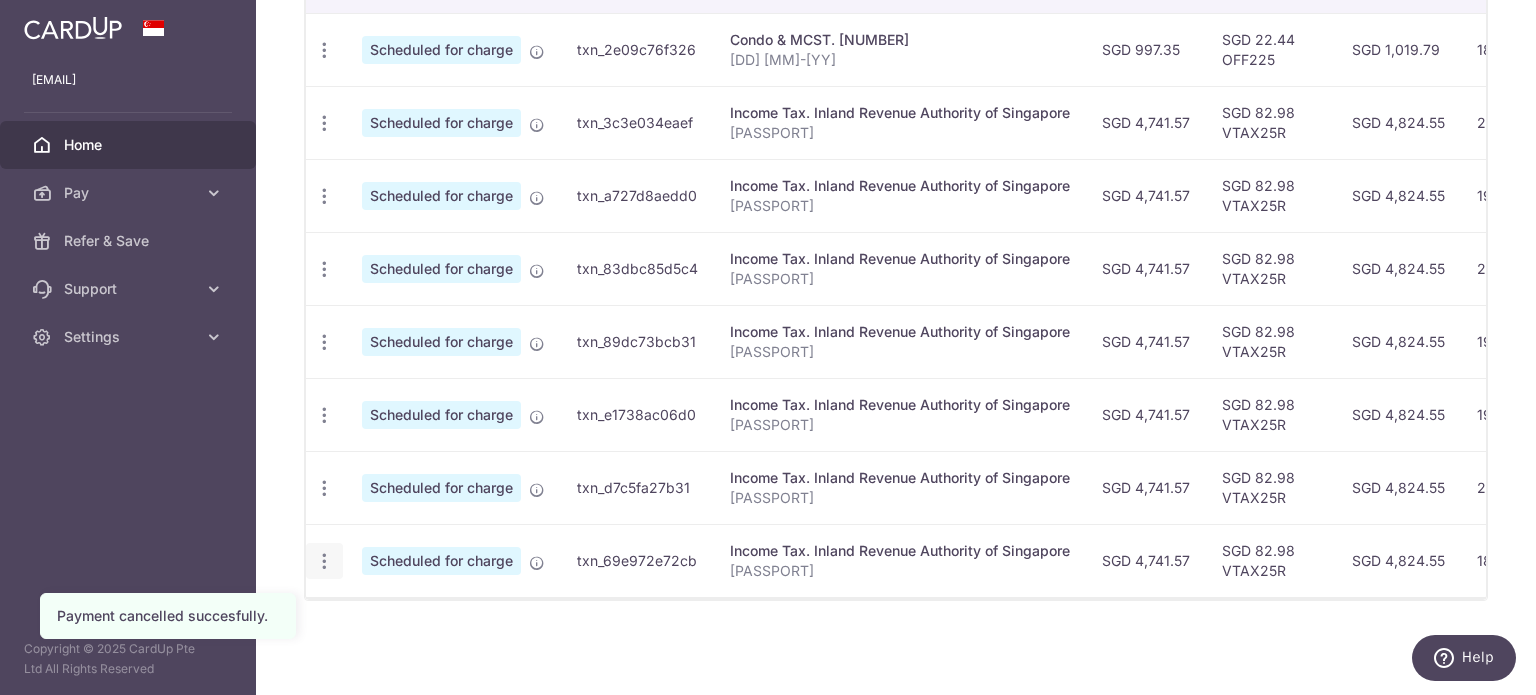 click at bounding box center (324, 50) 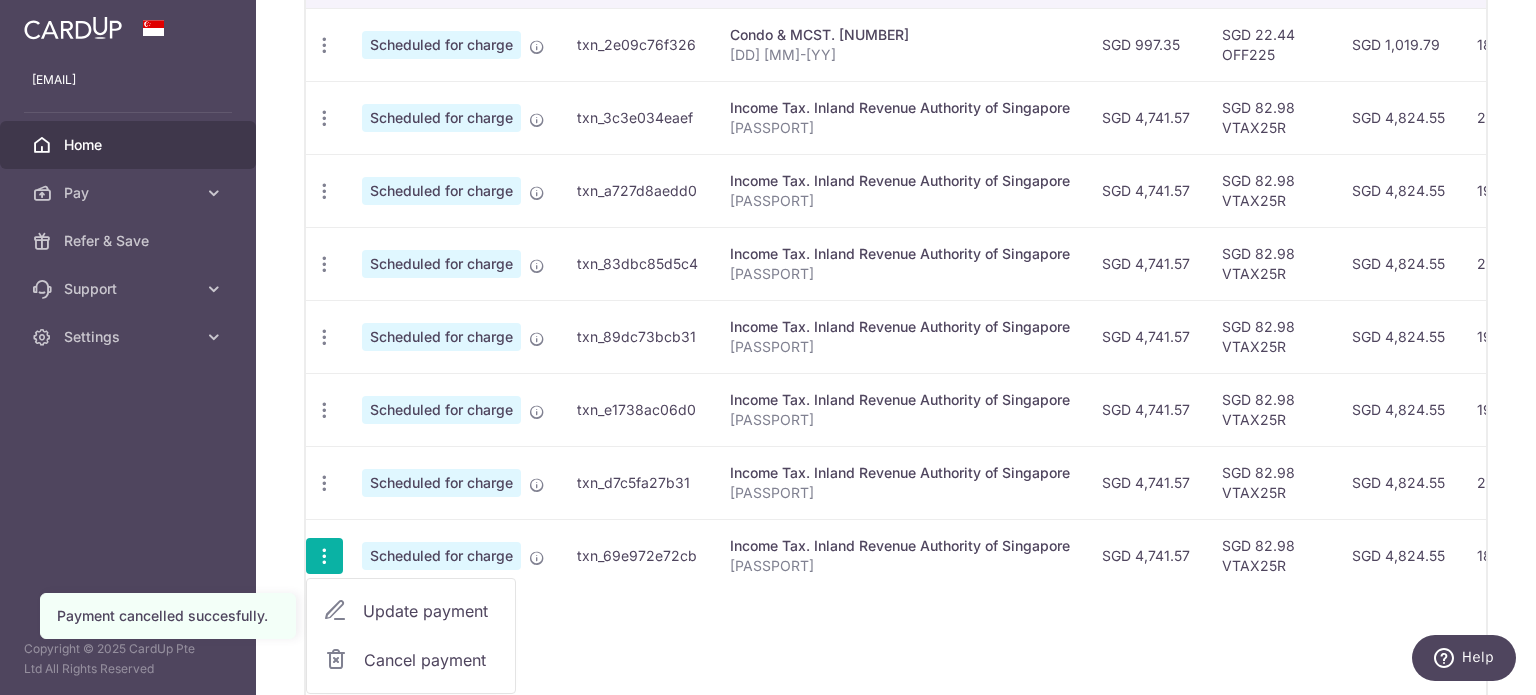 click on "Cancel payment" at bounding box center (431, 660) 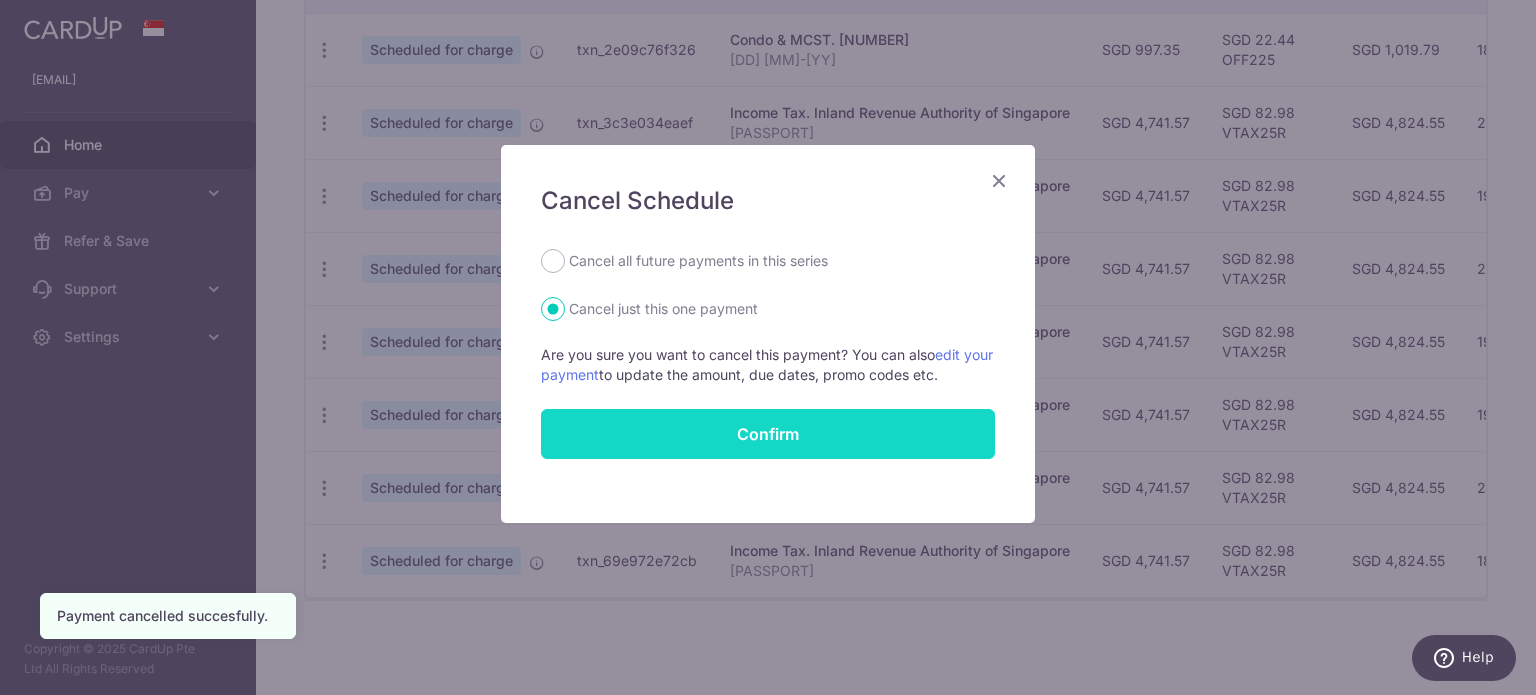 click on "Confirm" at bounding box center [768, 434] 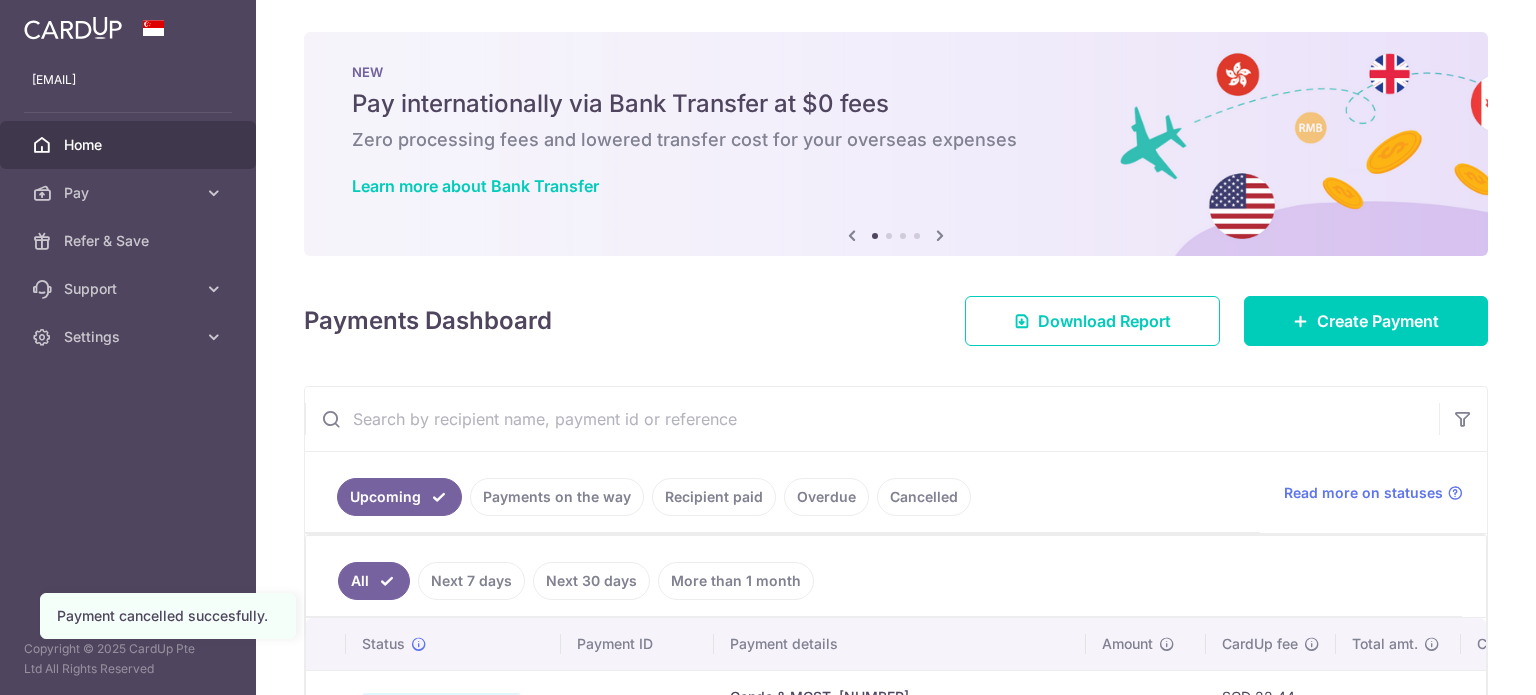 scroll, scrollTop: 0, scrollLeft: 0, axis: both 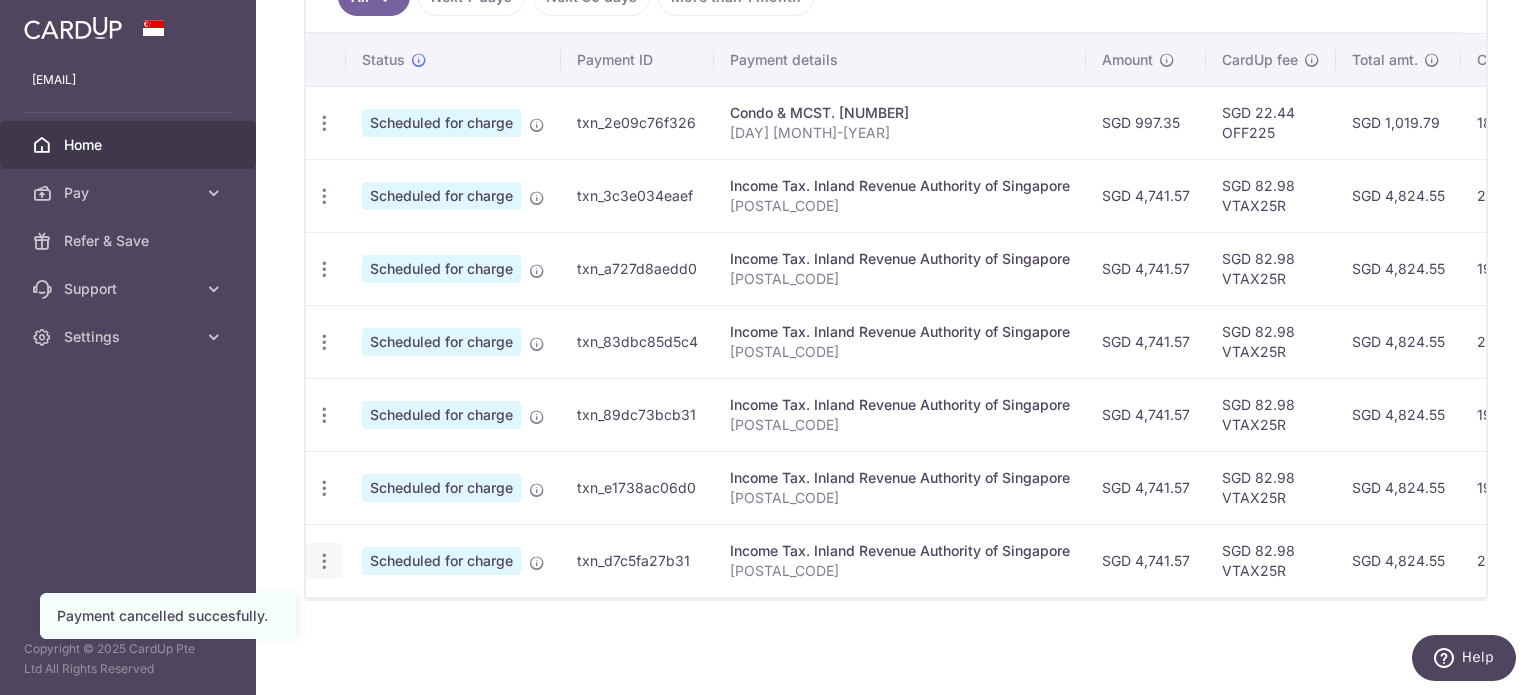 click at bounding box center (324, 123) 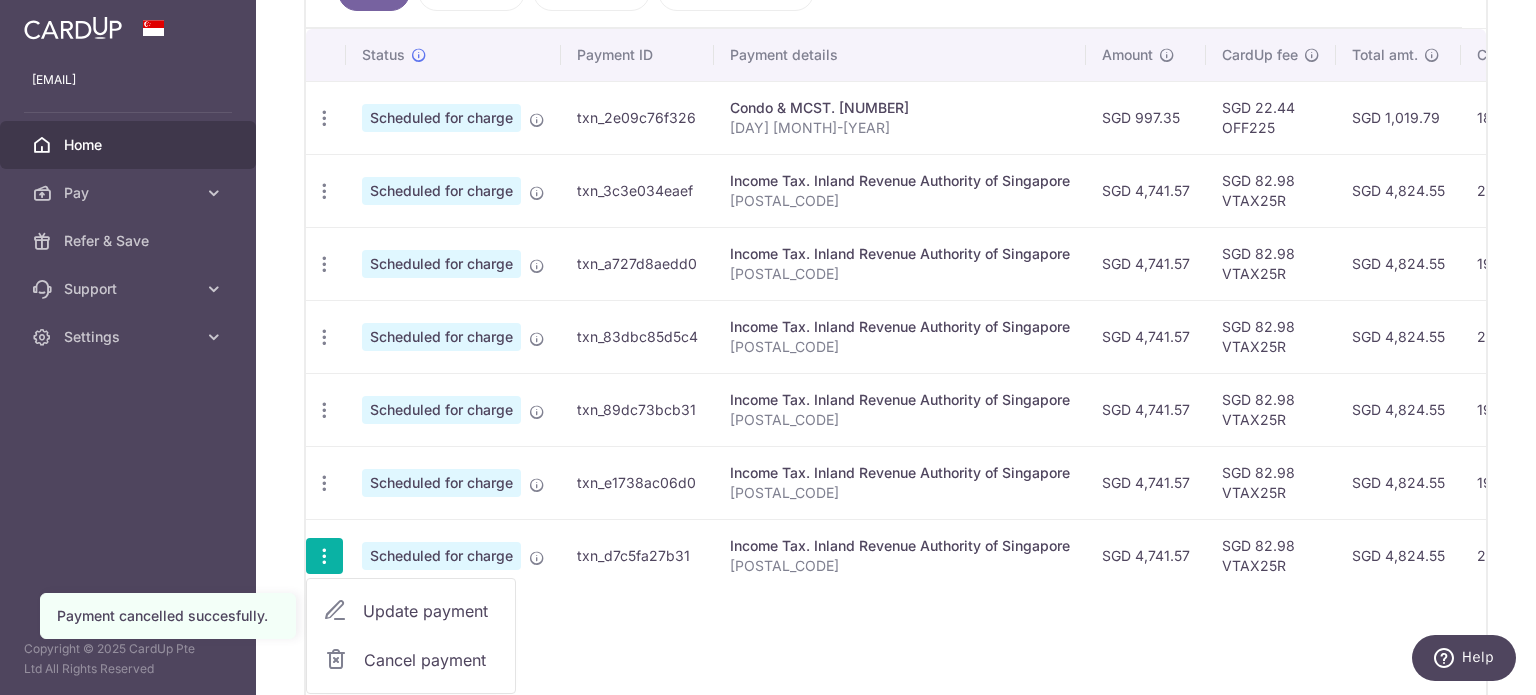 click on "Cancel payment" at bounding box center (431, 660) 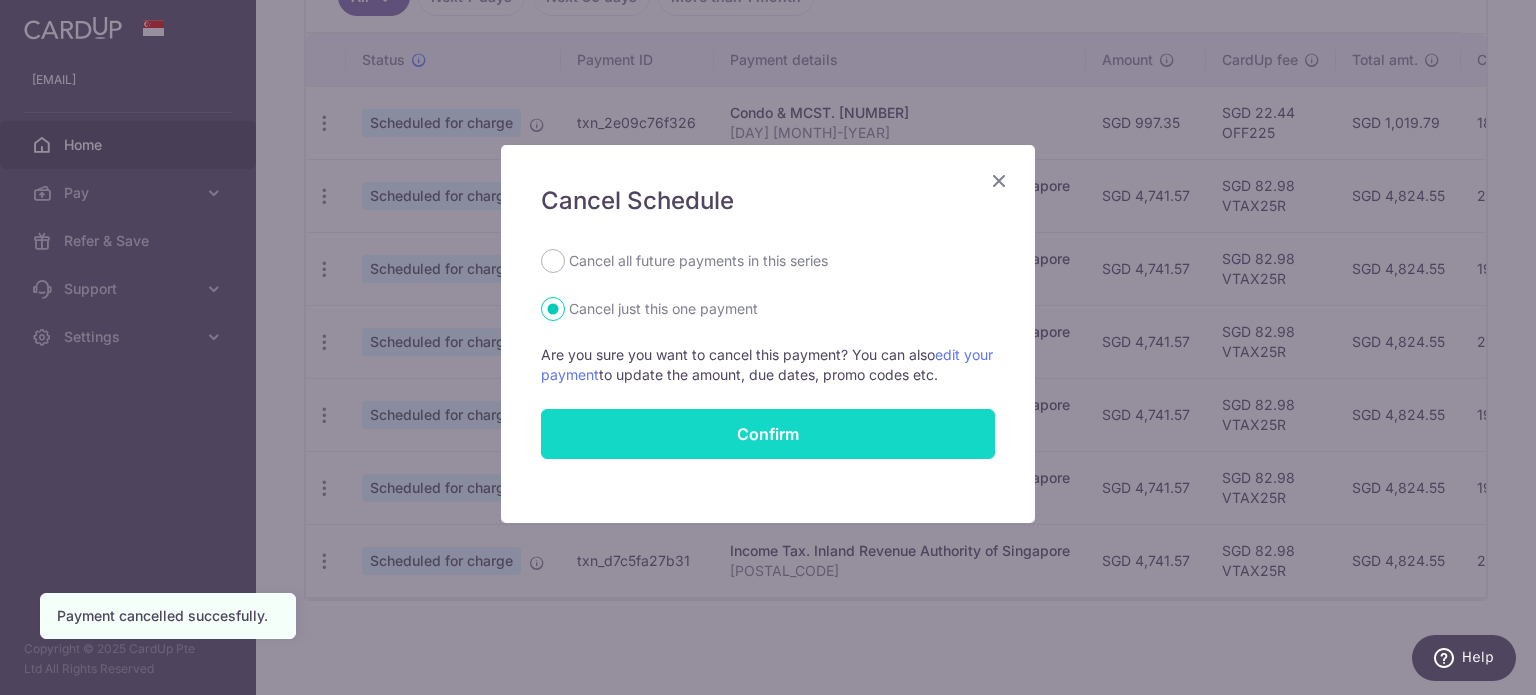 click on "Confirm" at bounding box center [768, 434] 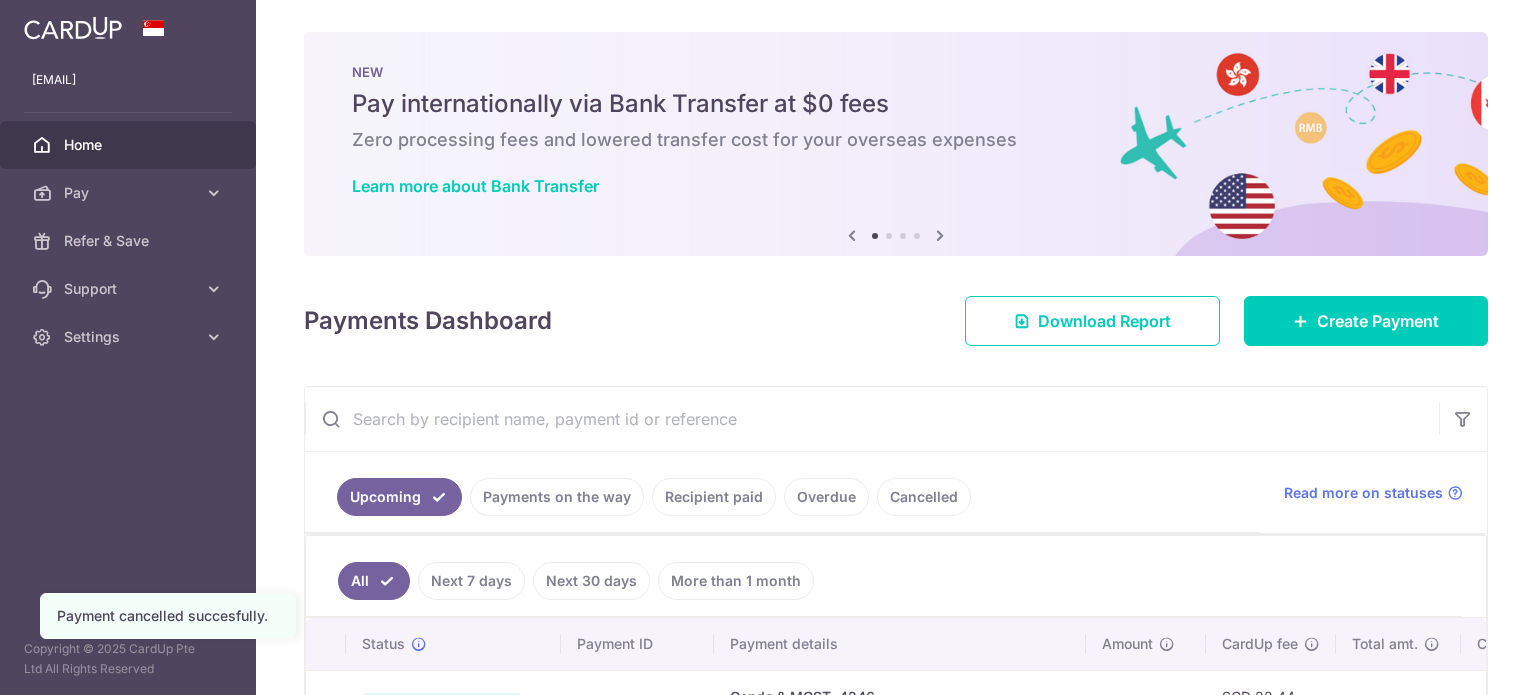scroll, scrollTop: 0, scrollLeft: 0, axis: both 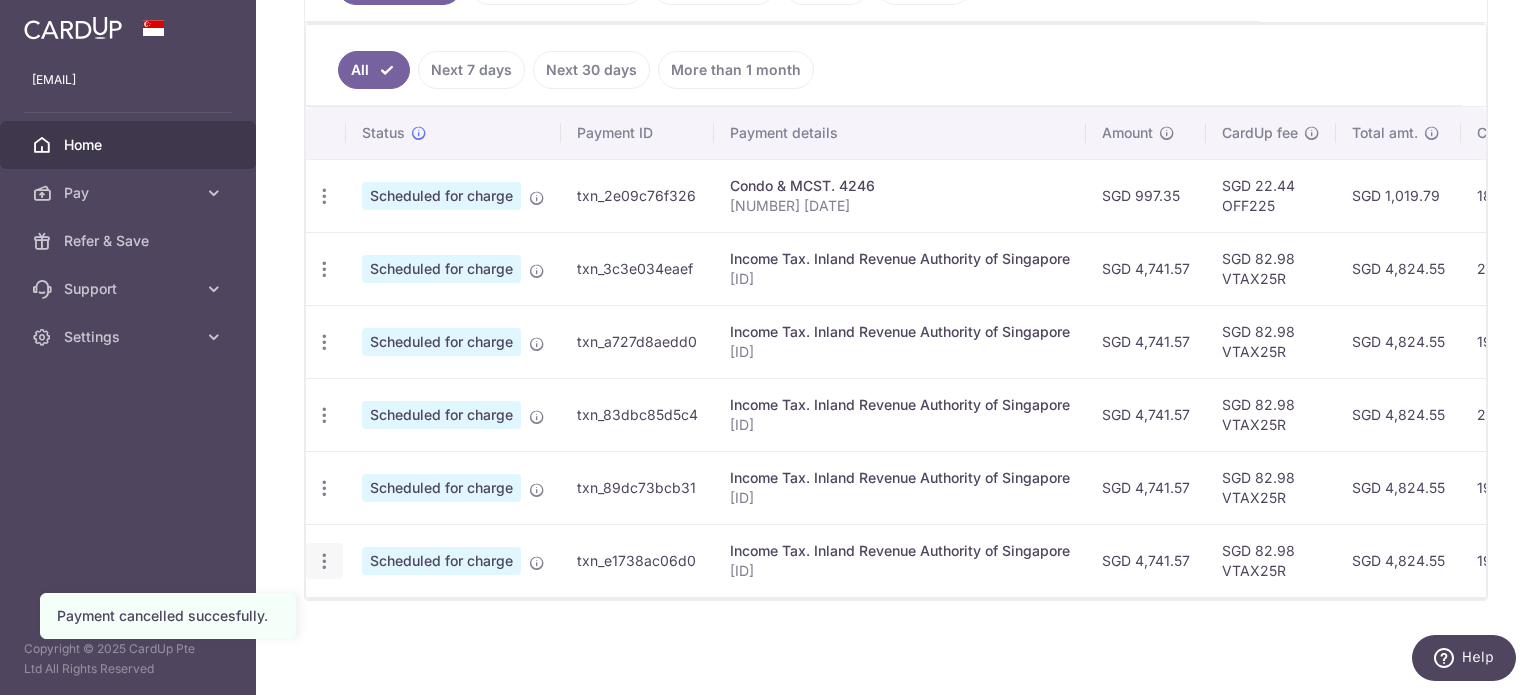 click at bounding box center [324, 196] 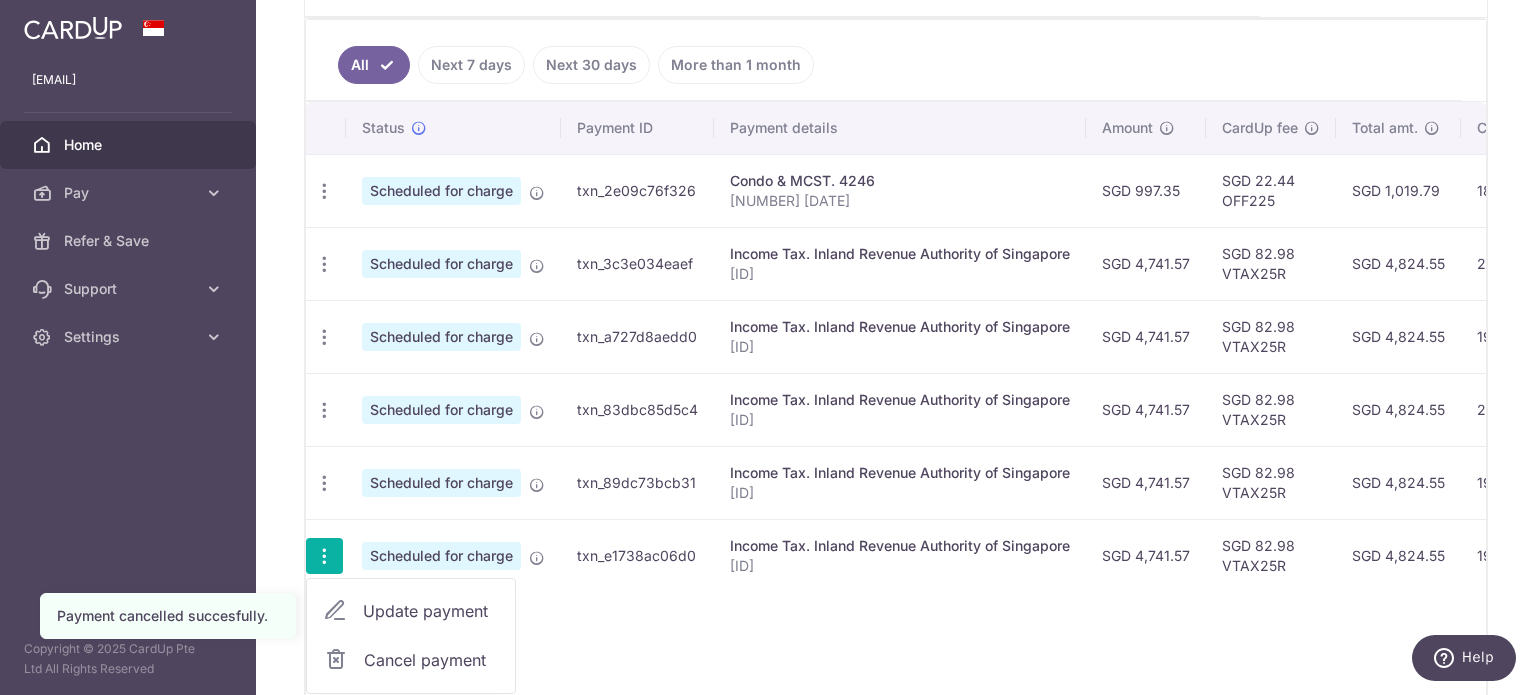 click on "Cancel payment" at bounding box center [431, 660] 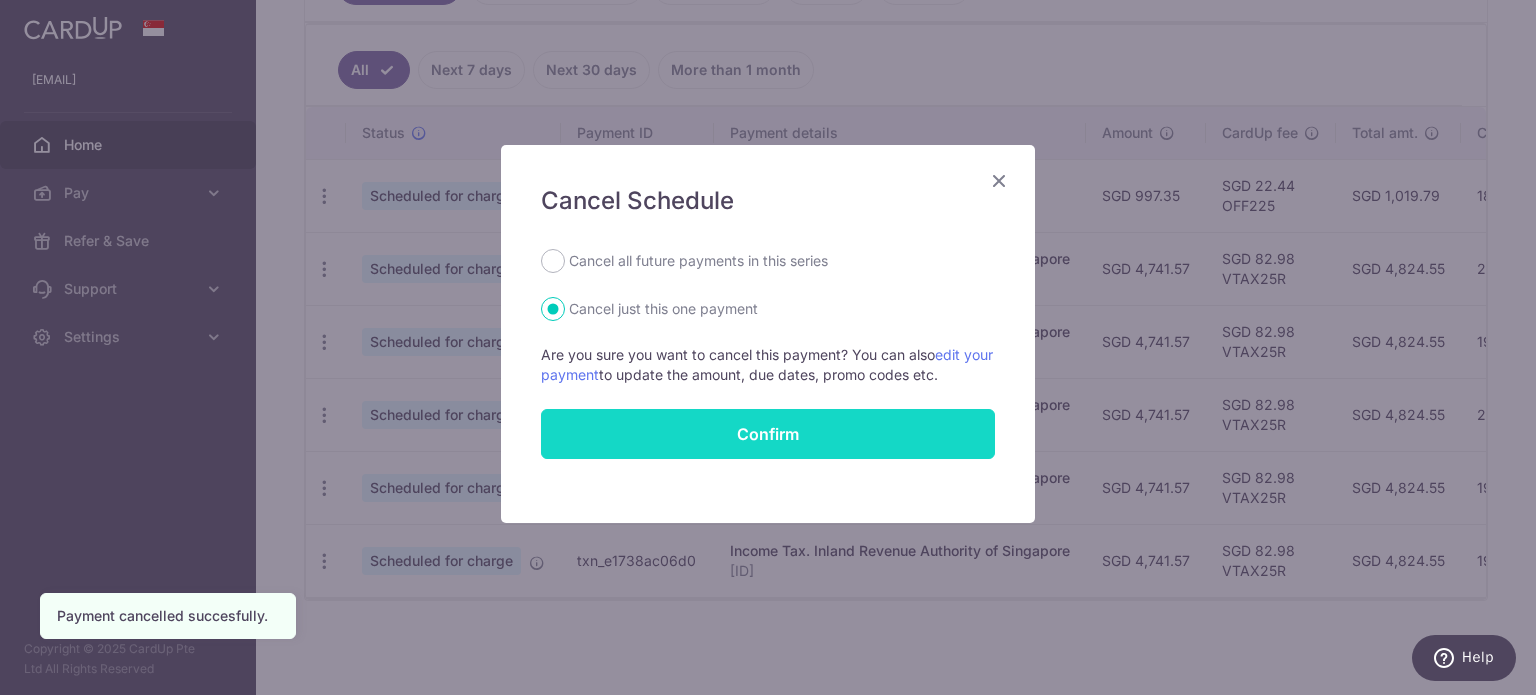 click on "Confirm" at bounding box center [768, 434] 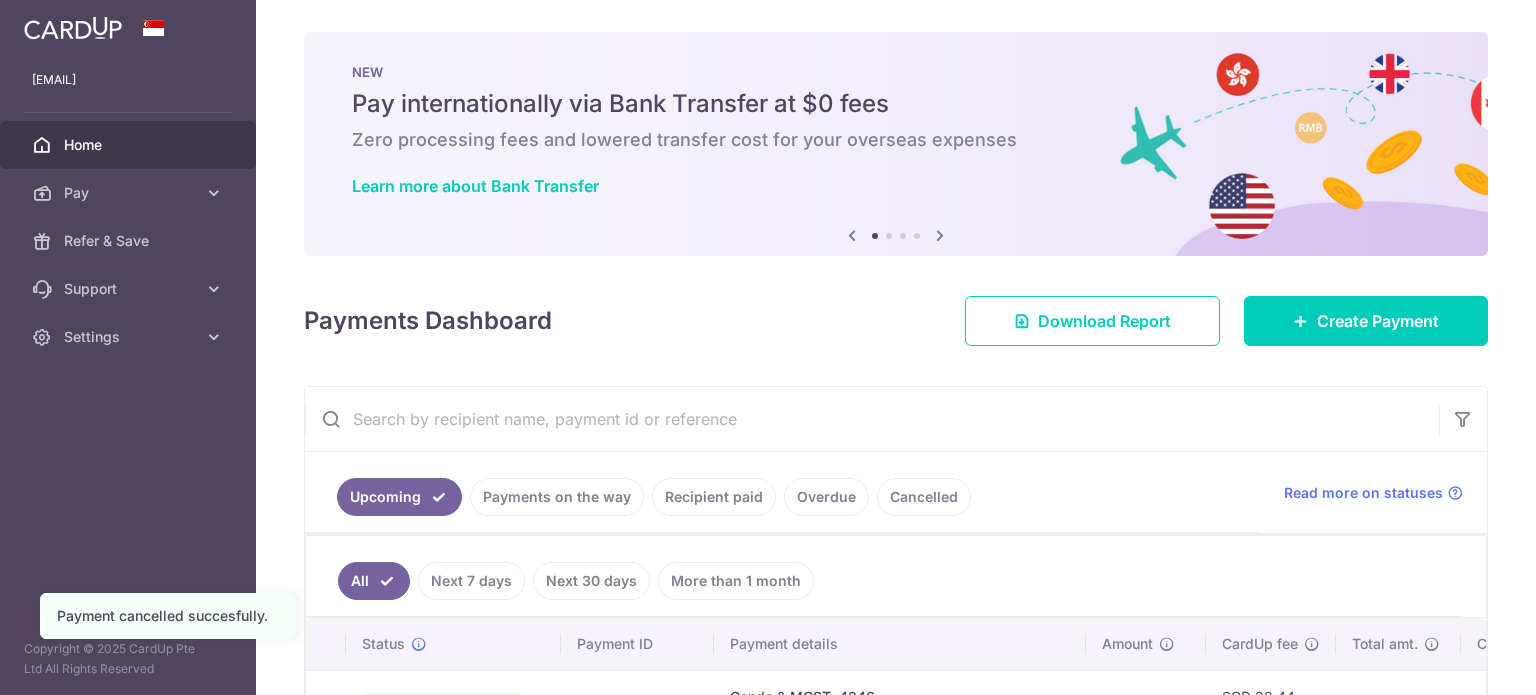 scroll, scrollTop: 0, scrollLeft: 0, axis: both 